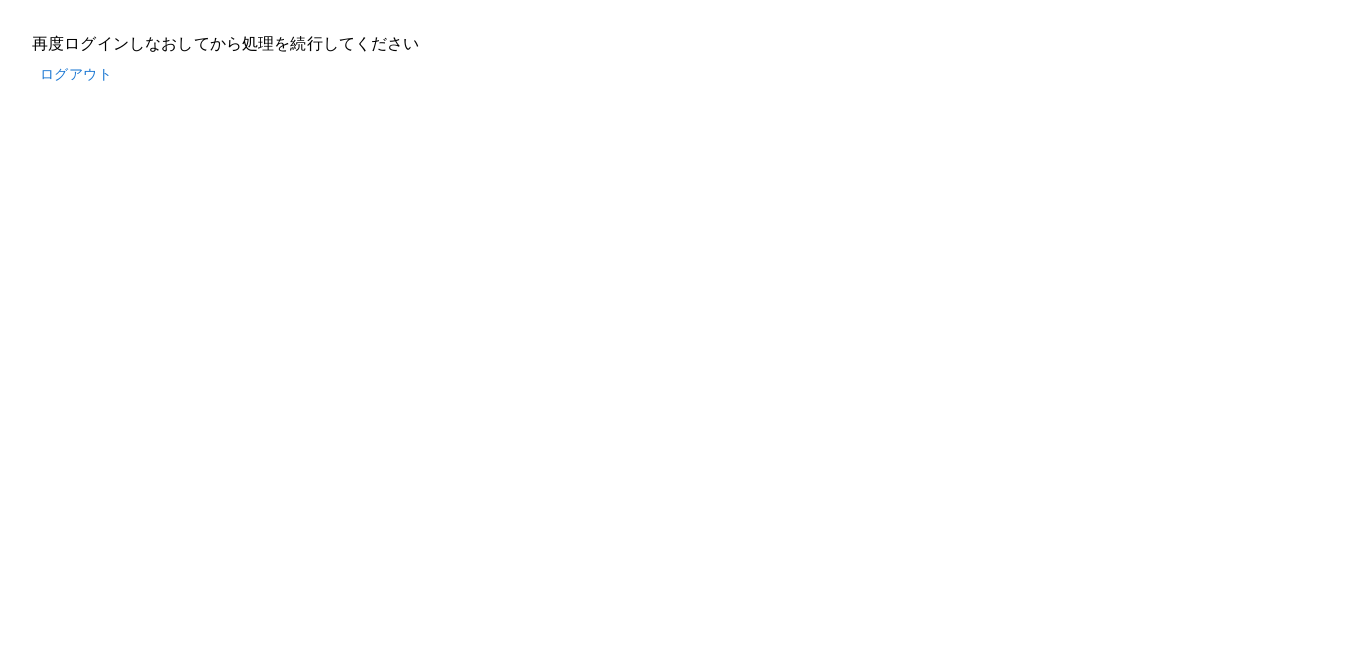 scroll, scrollTop: 0, scrollLeft: 0, axis: both 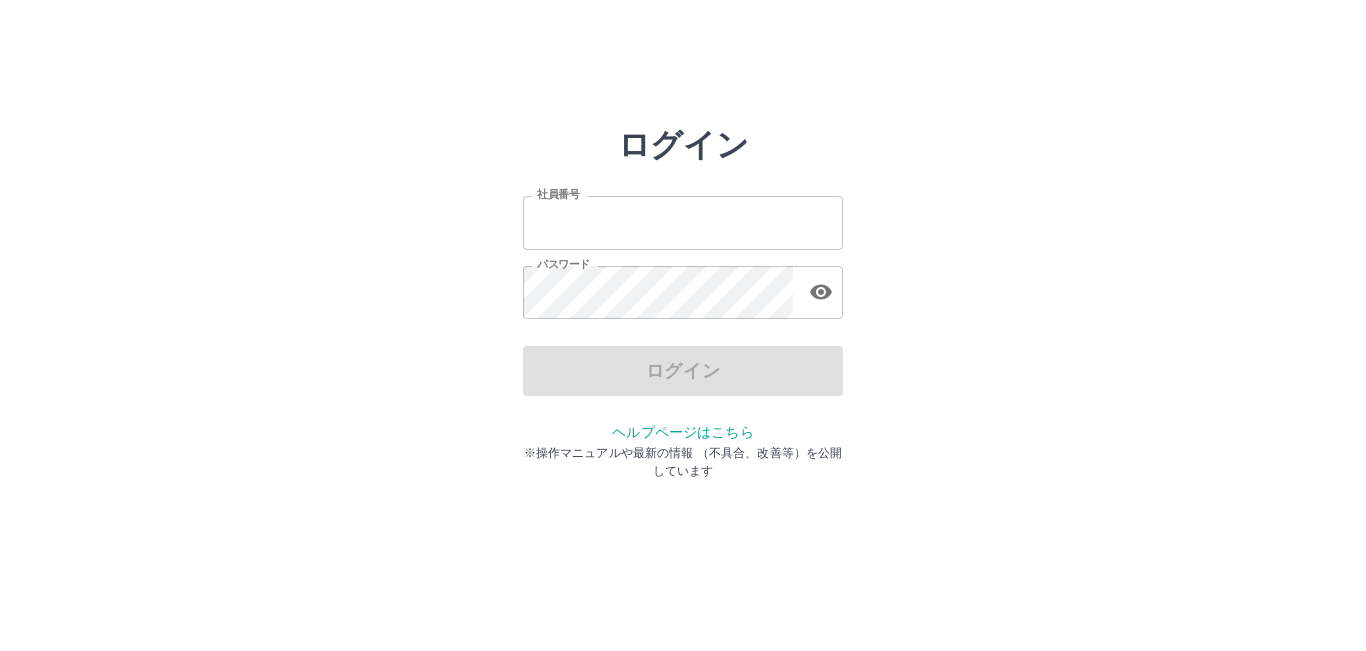 type on "*******" 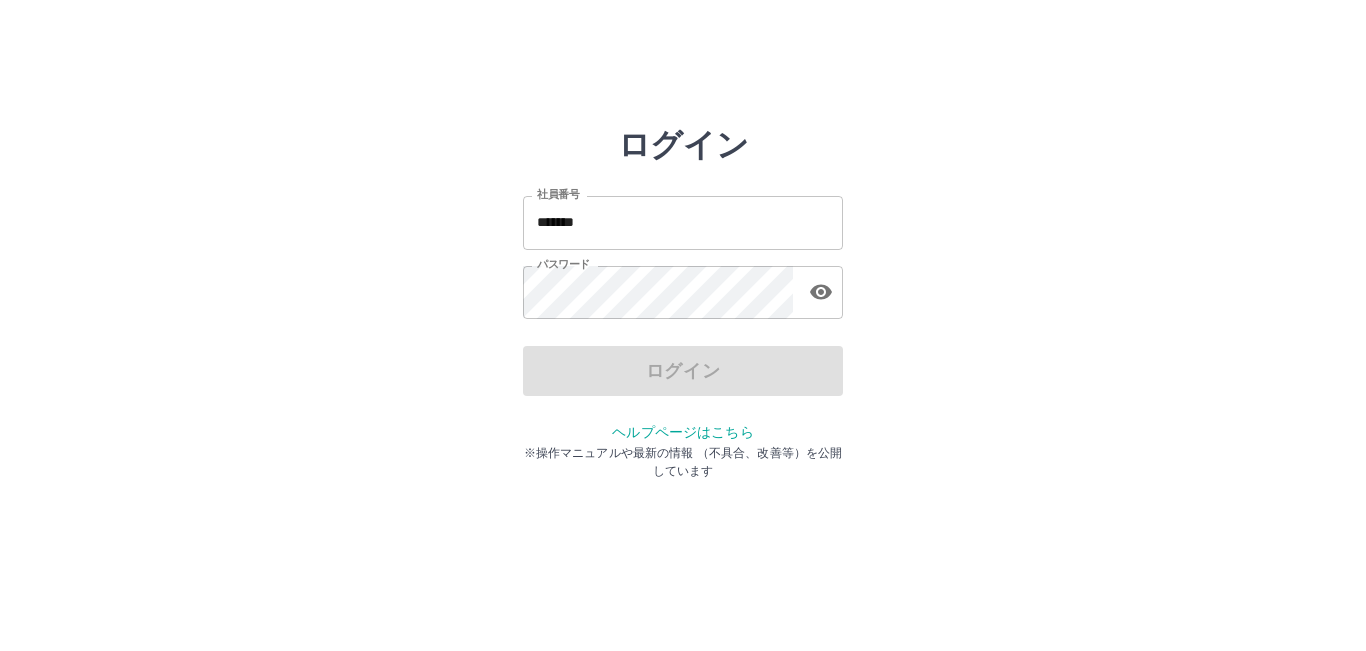 click on "ログイン" at bounding box center (683, 371) 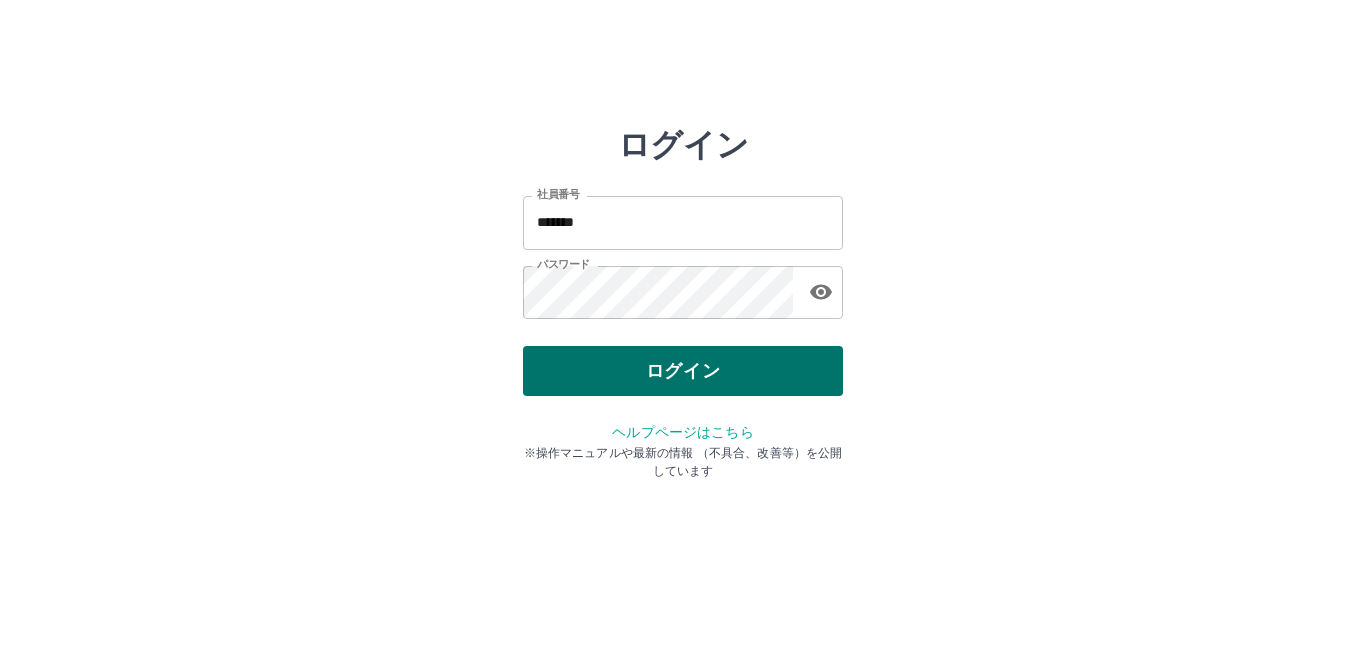 click on "ログイン" at bounding box center [683, 371] 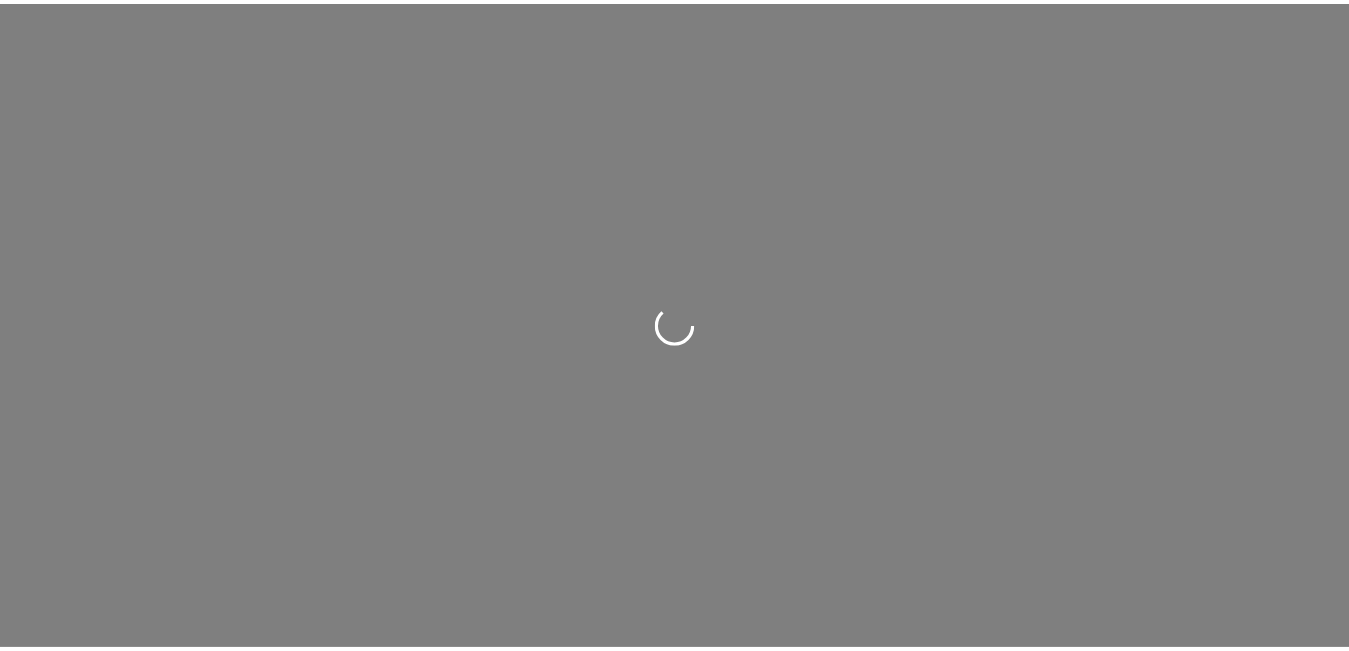 scroll, scrollTop: 0, scrollLeft: 0, axis: both 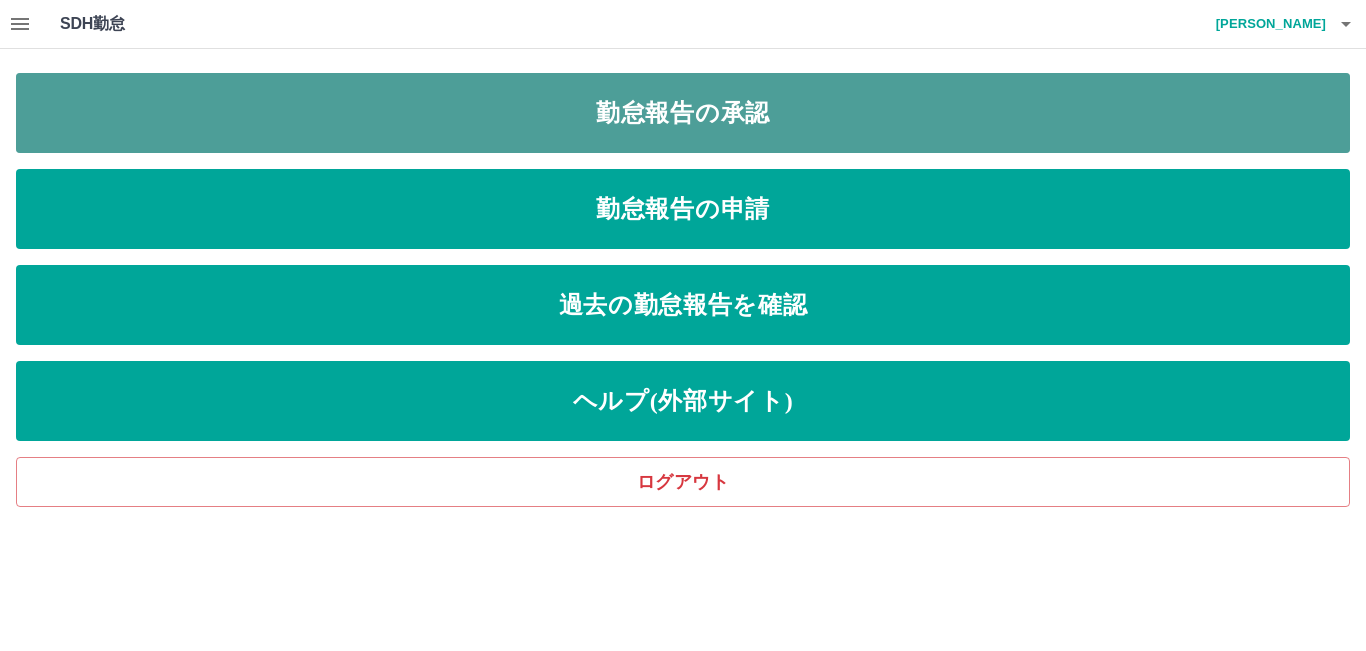 click on "勤怠報告の承認" at bounding box center [683, 113] 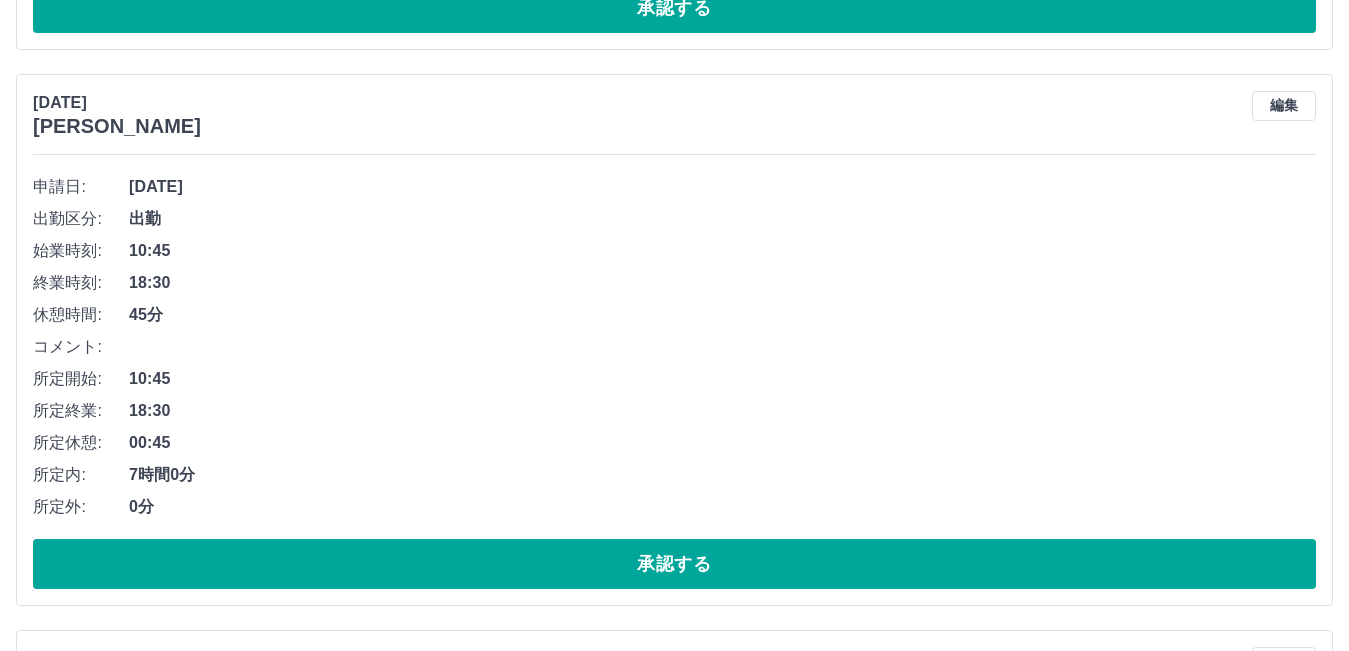 scroll, scrollTop: 3600, scrollLeft: 0, axis: vertical 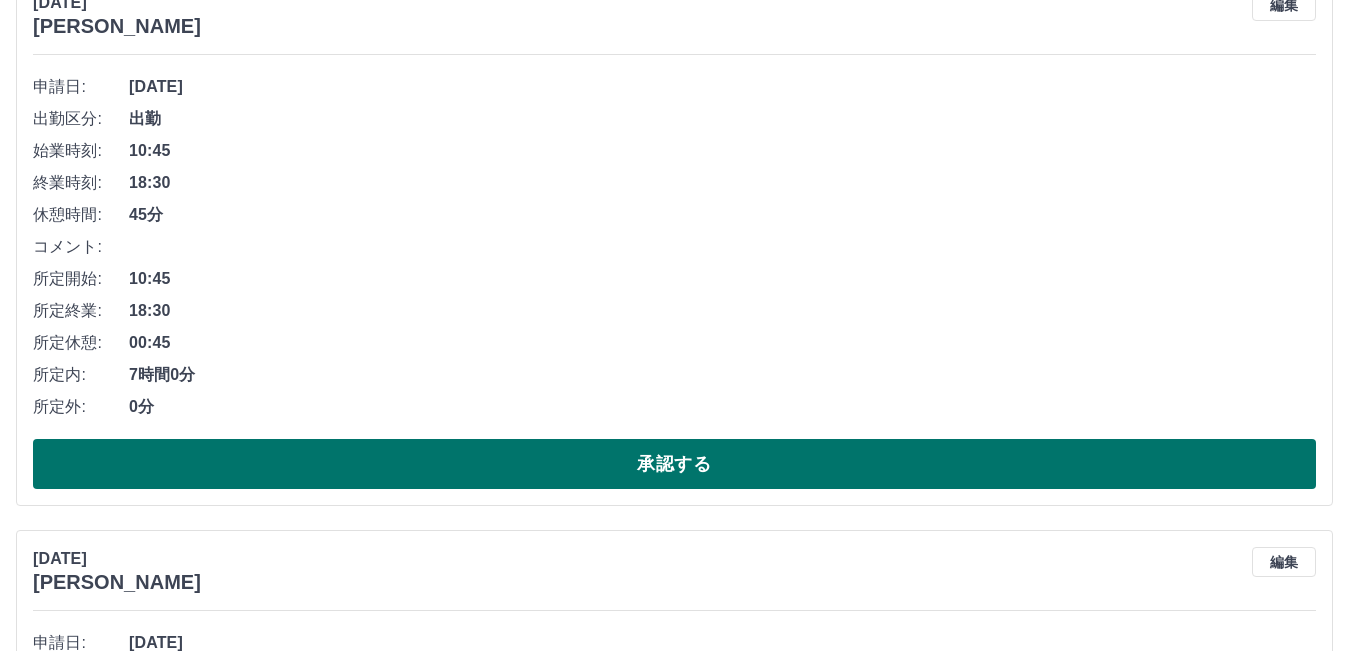 click on "承認する" at bounding box center (674, 464) 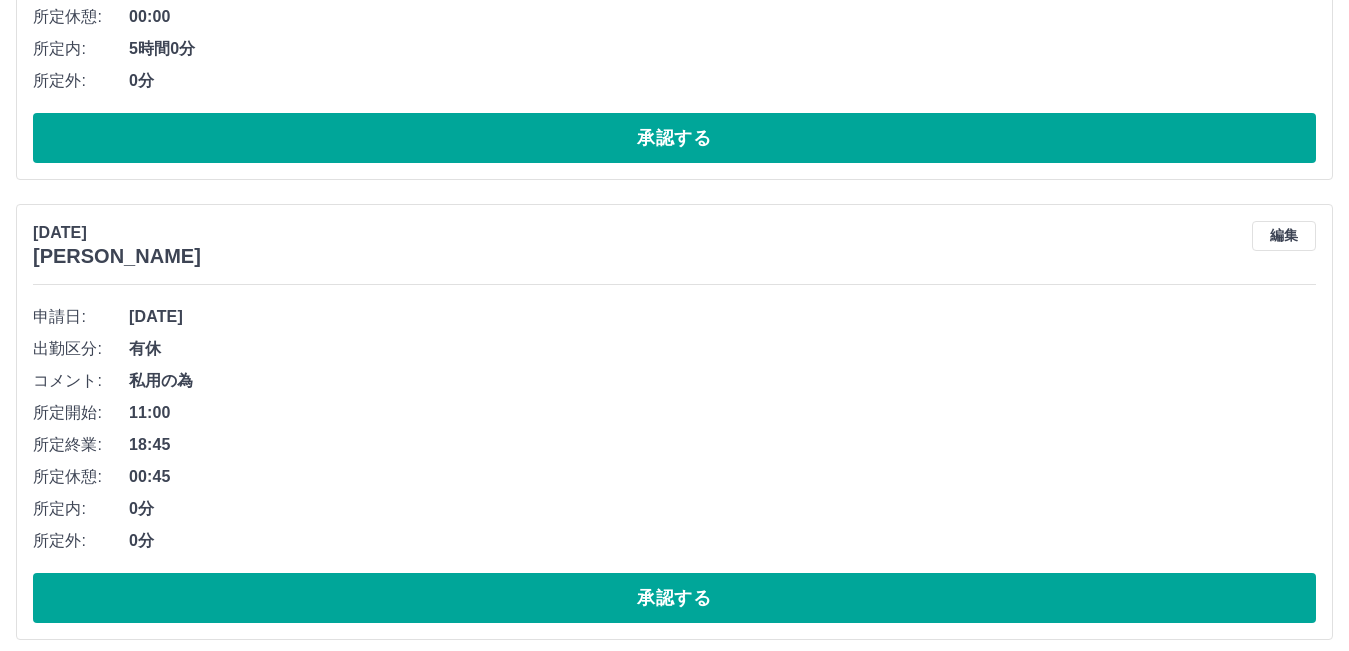 scroll, scrollTop: 3385, scrollLeft: 0, axis: vertical 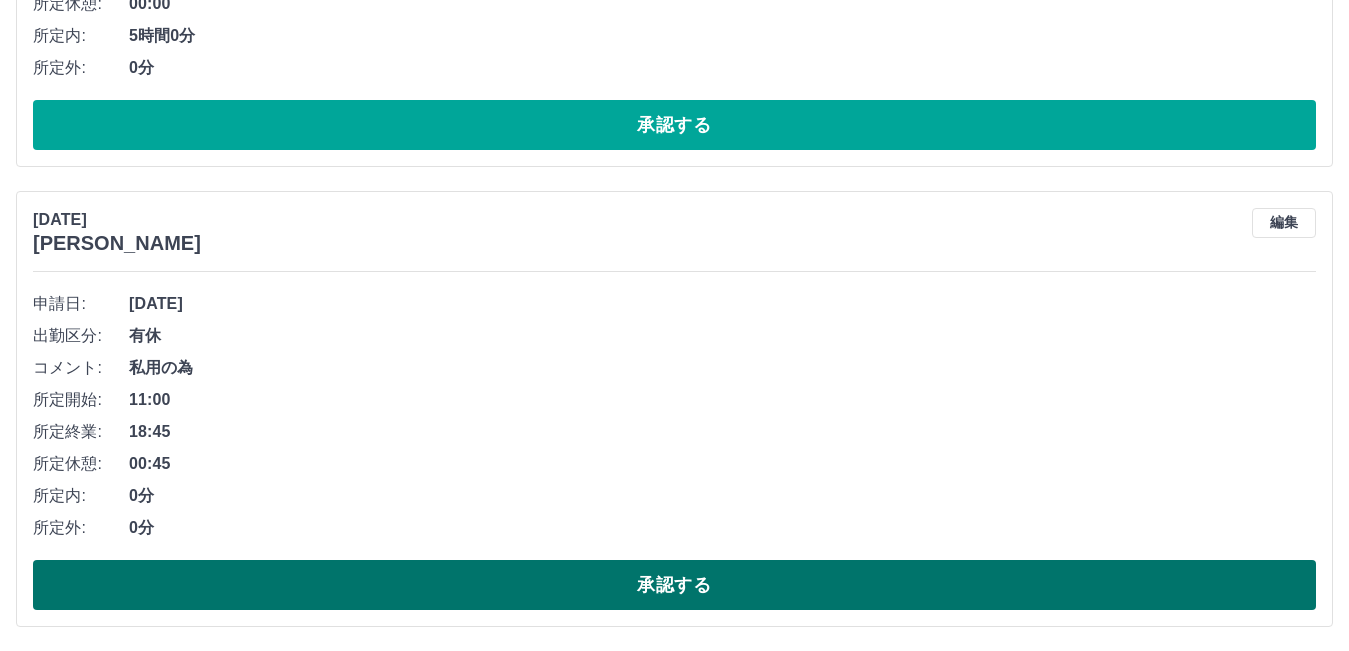 click on "承認する" at bounding box center [674, 585] 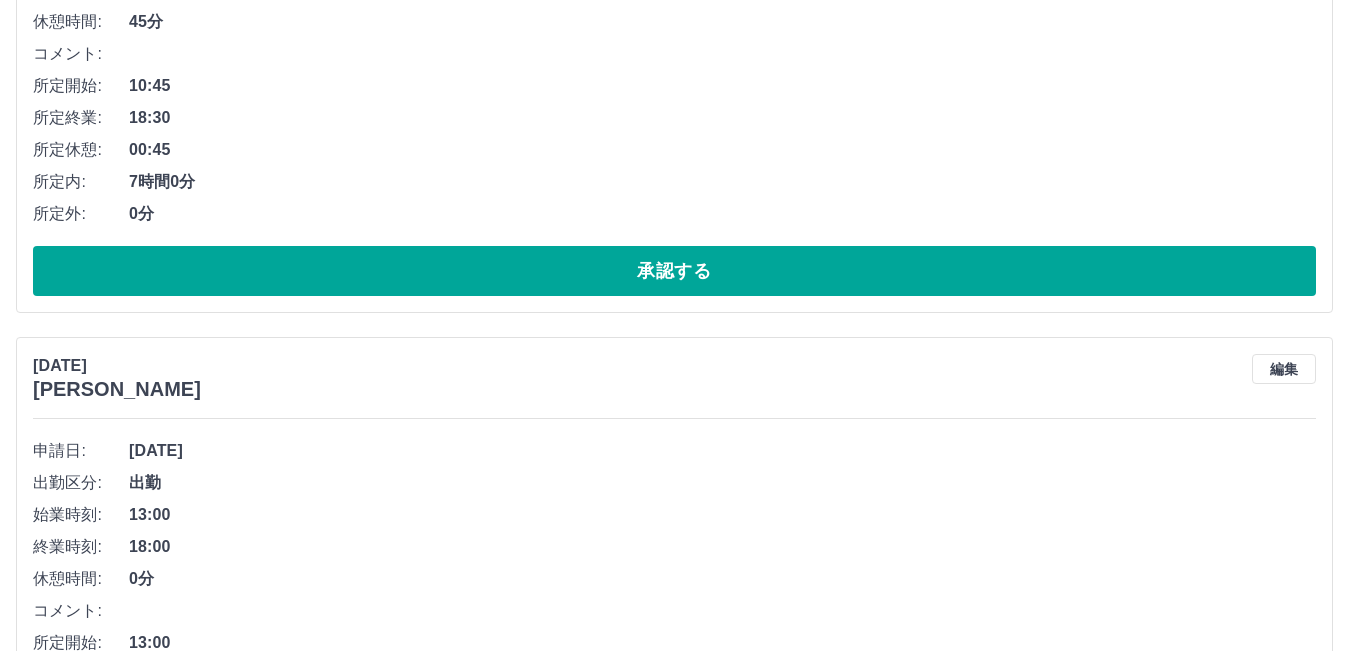 scroll, scrollTop: 2425, scrollLeft: 0, axis: vertical 